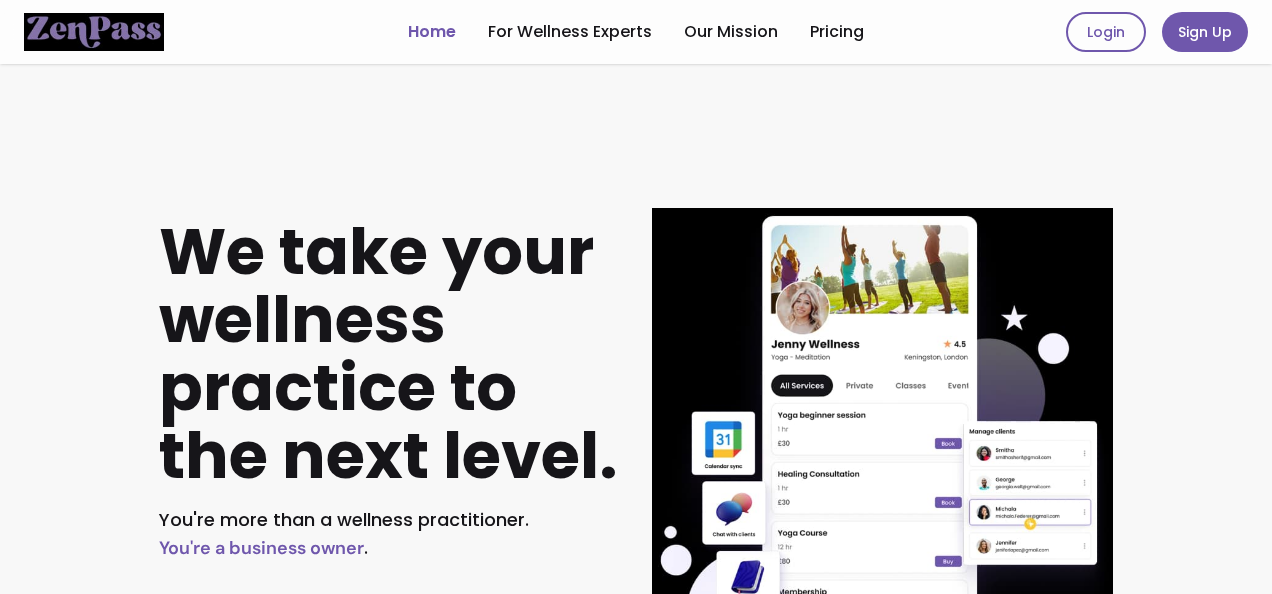 scroll, scrollTop: 0, scrollLeft: 0, axis: both 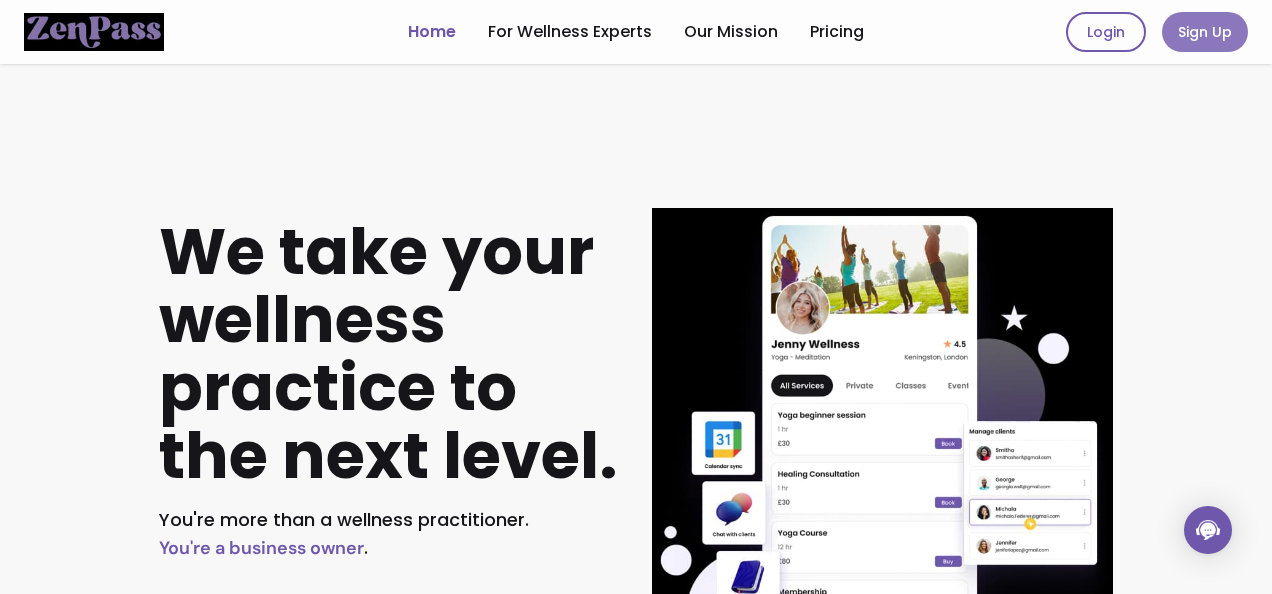 click on "Sign Up" at bounding box center [1205, 32] 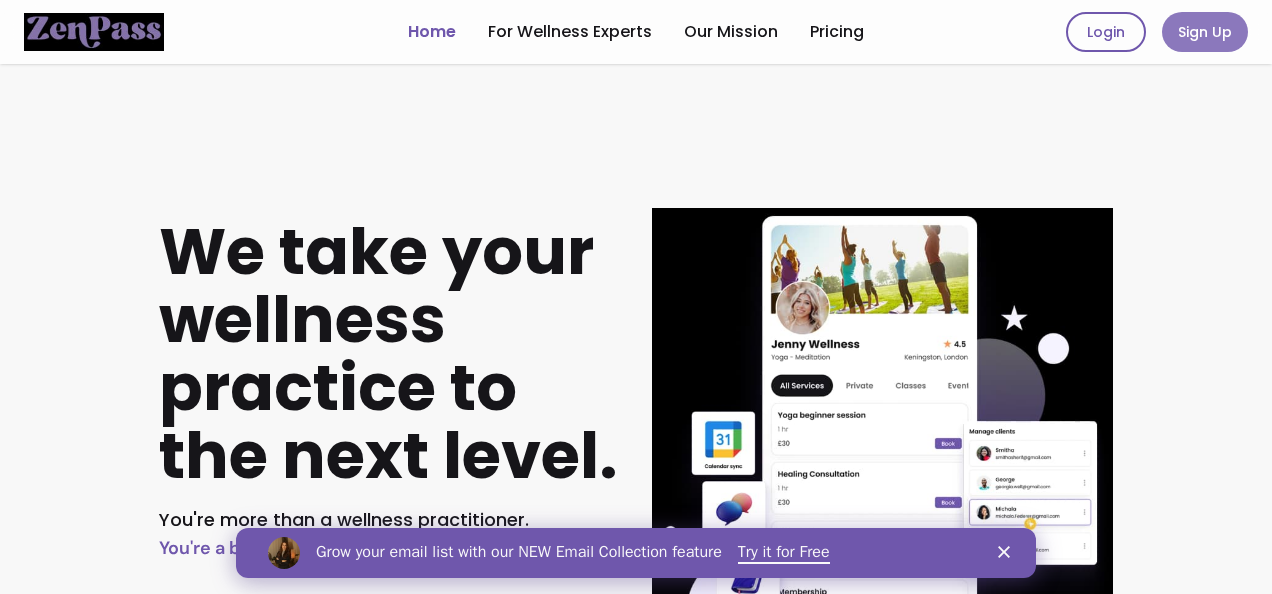 scroll, scrollTop: 0, scrollLeft: 0, axis: both 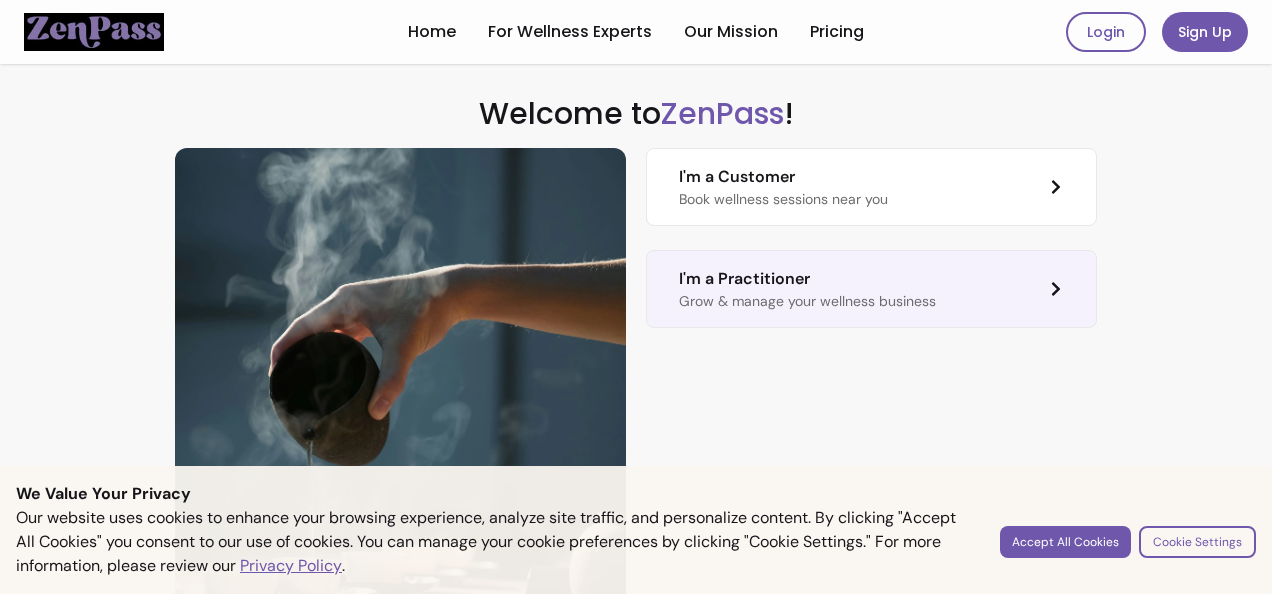 click 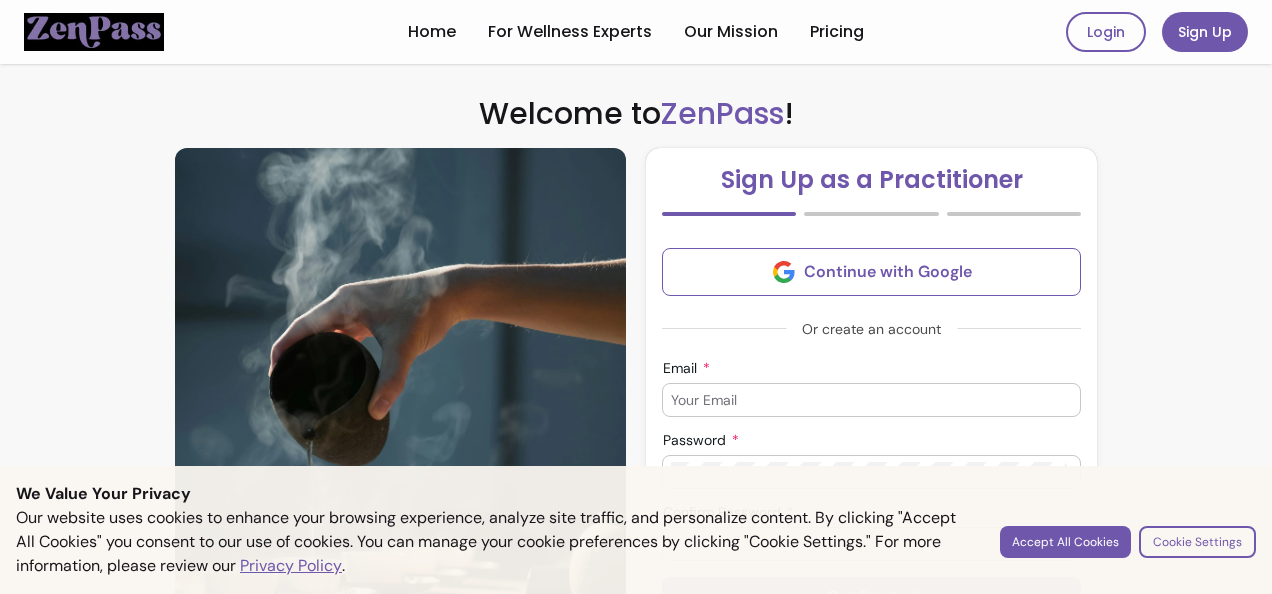 click on "Email" at bounding box center [871, 400] 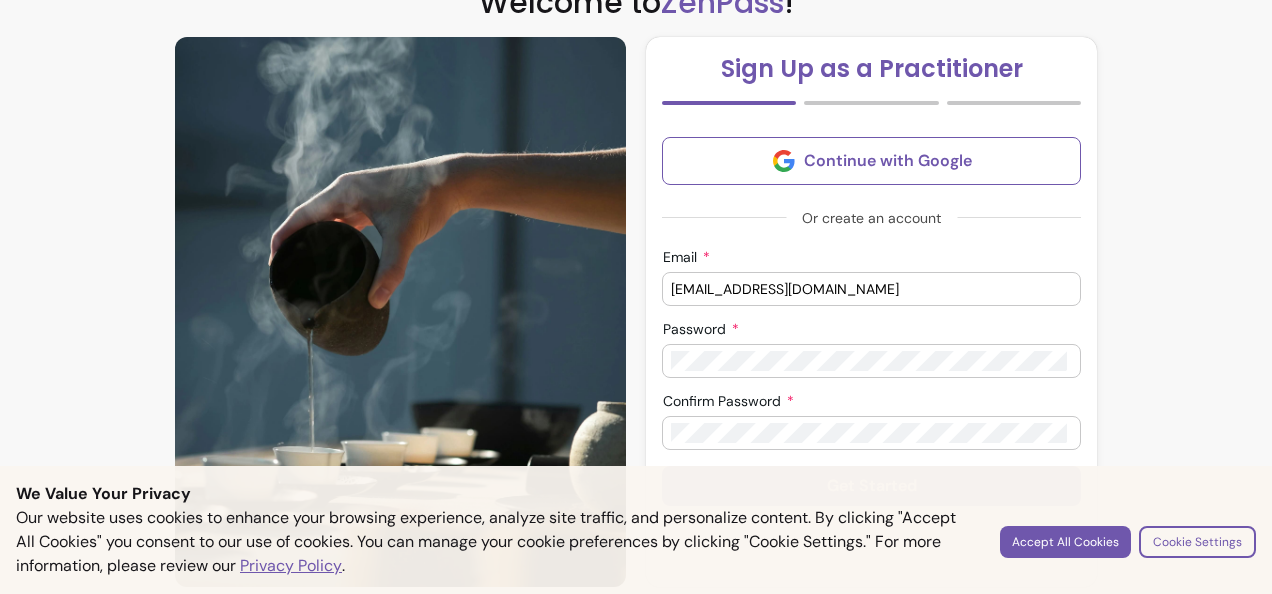 scroll, scrollTop: 120, scrollLeft: 0, axis: vertical 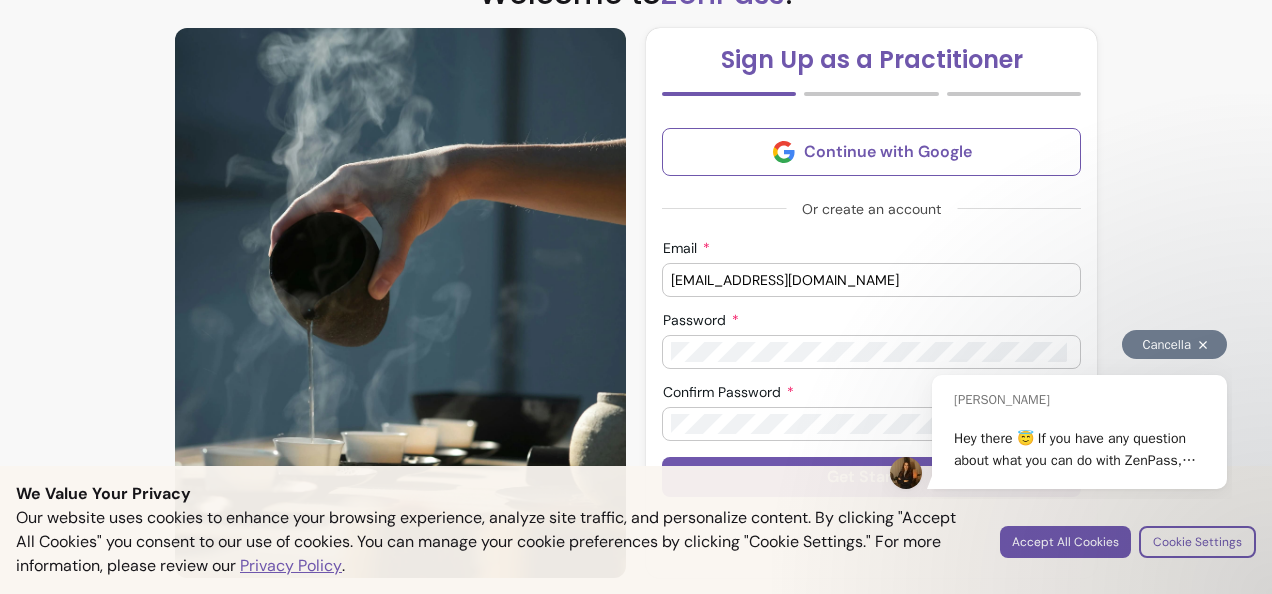 click on "Cancella" at bounding box center [1174, 344] 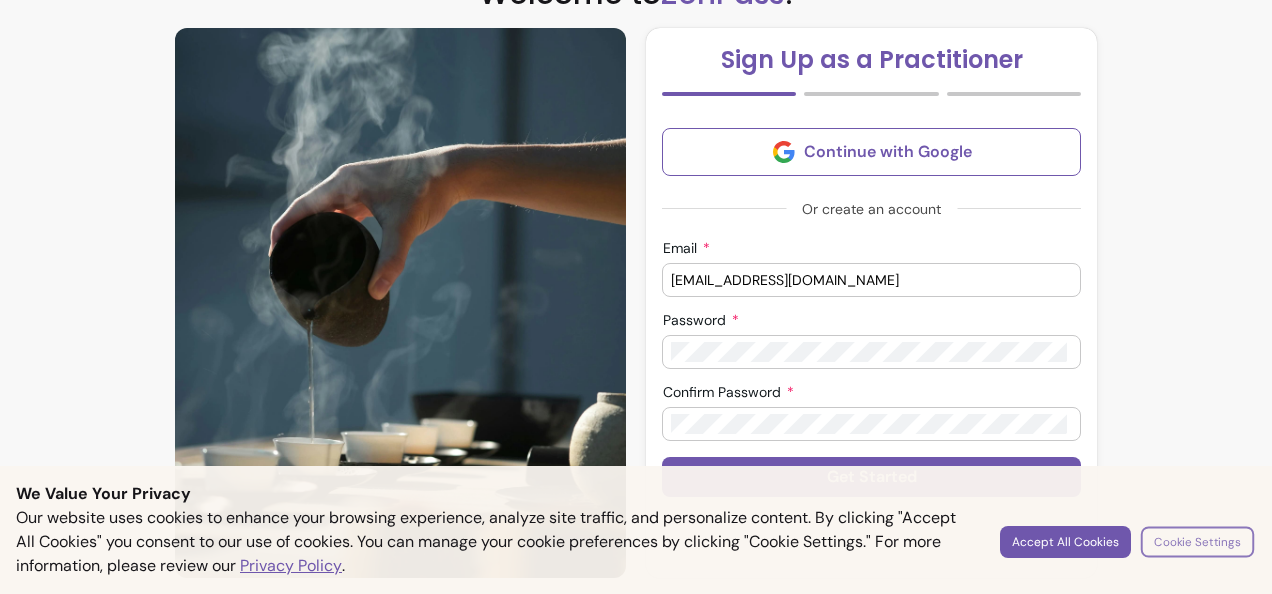 click on "Cookie Settings" at bounding box center (1197, 541) 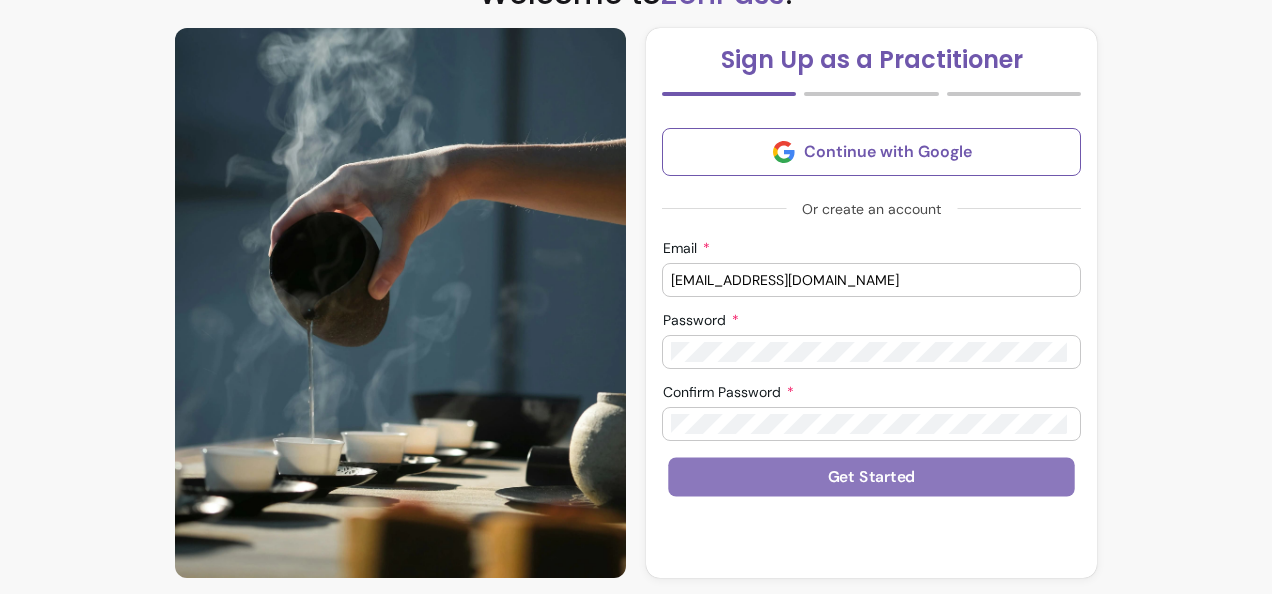 click on "Get Started" at bounding box center (871, 477) 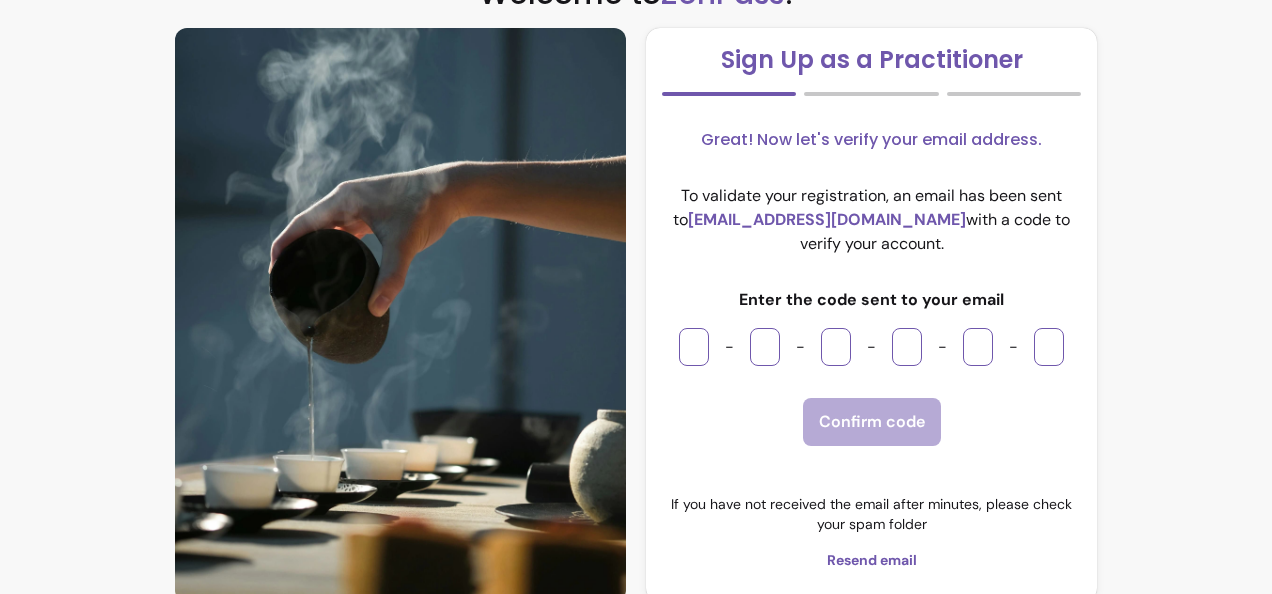 click at bounding box center (694, 347) 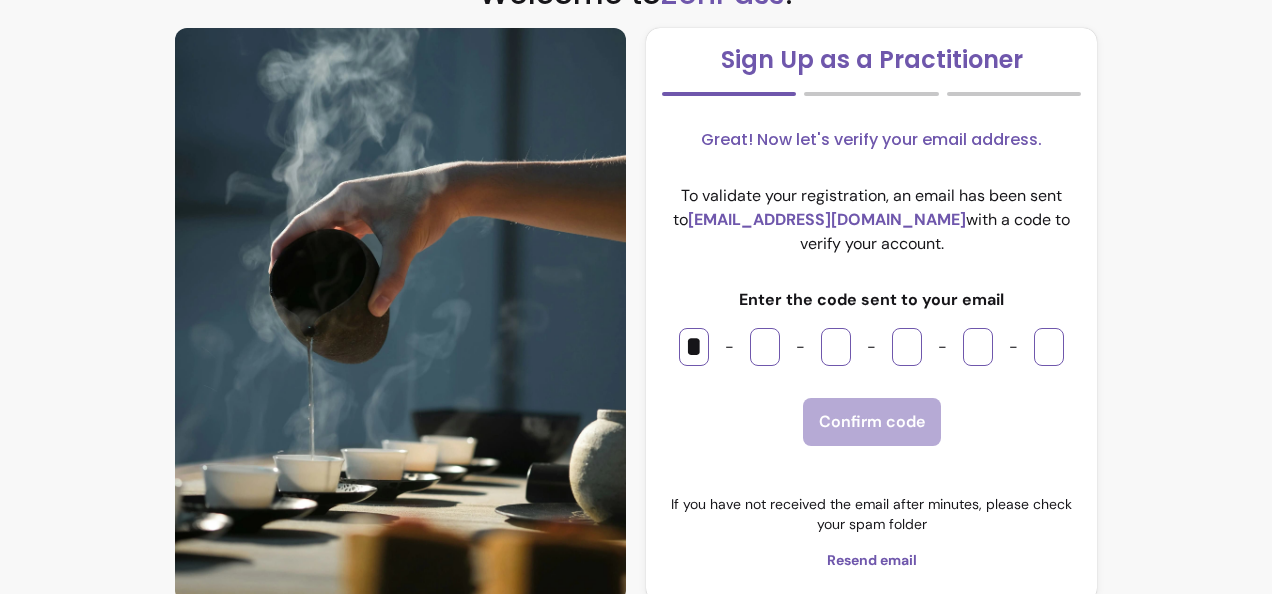 type on "*" 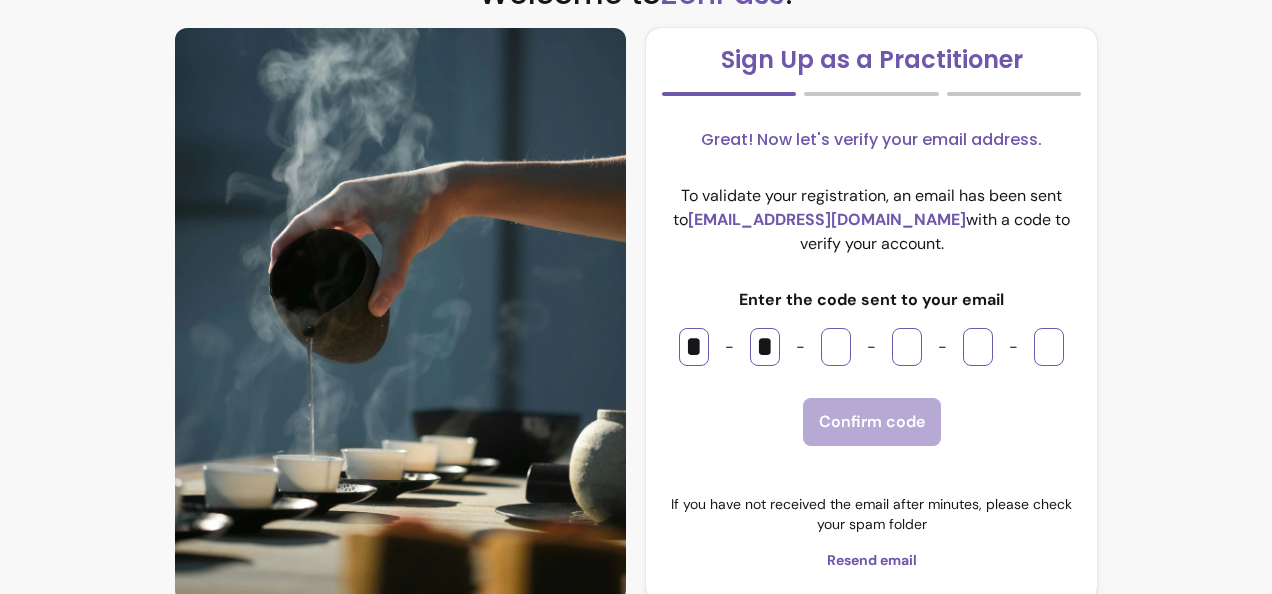 type on "*" 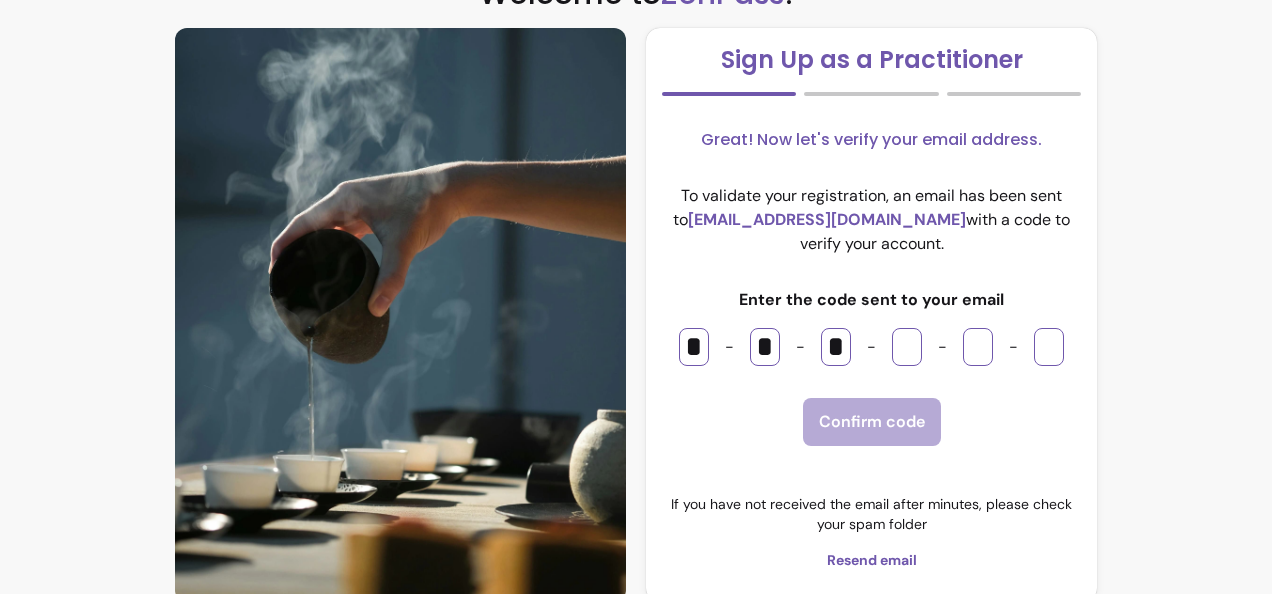 type on "*" 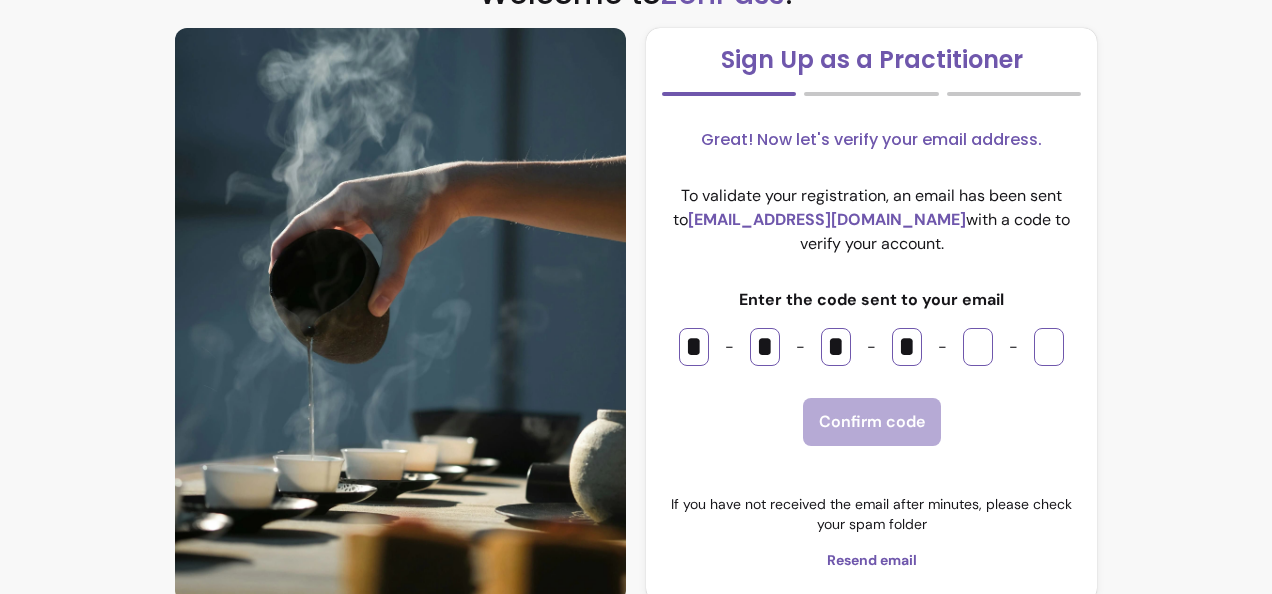 type on "*" 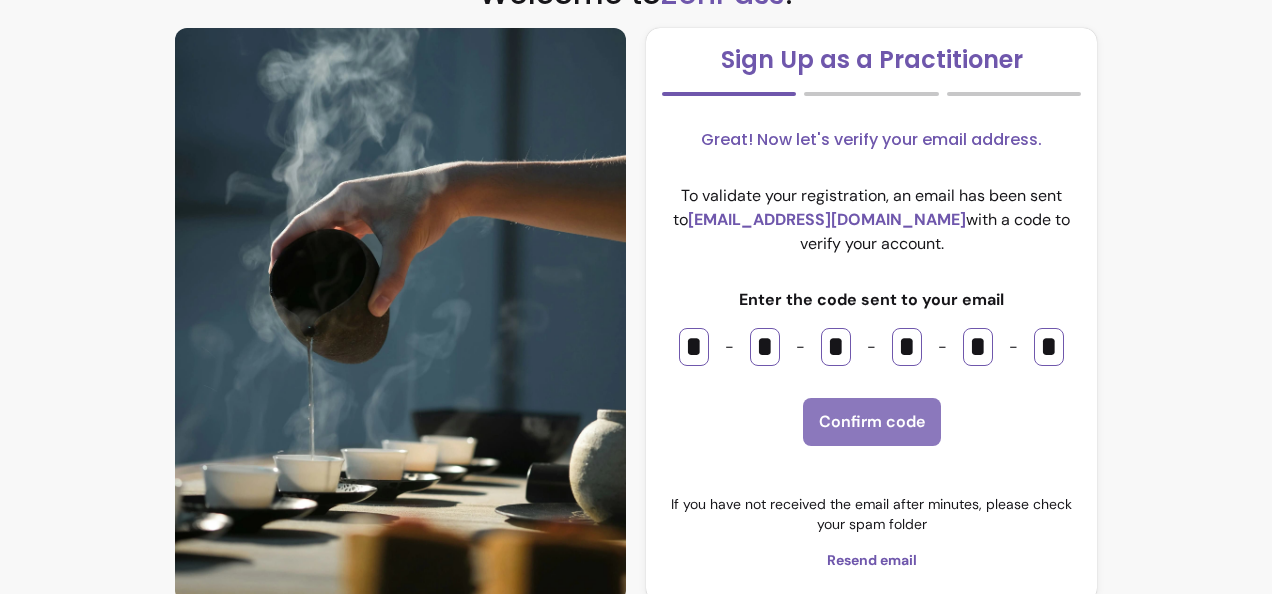 type on "*" 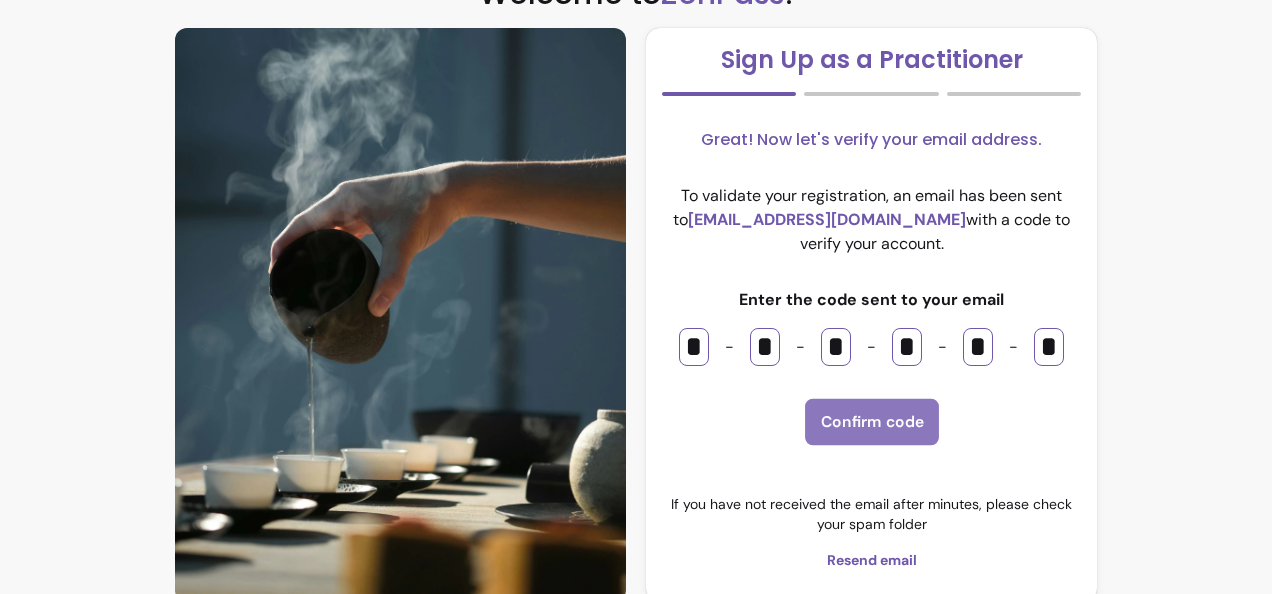 click on "Confirm code" at bounding box center [872, 422] 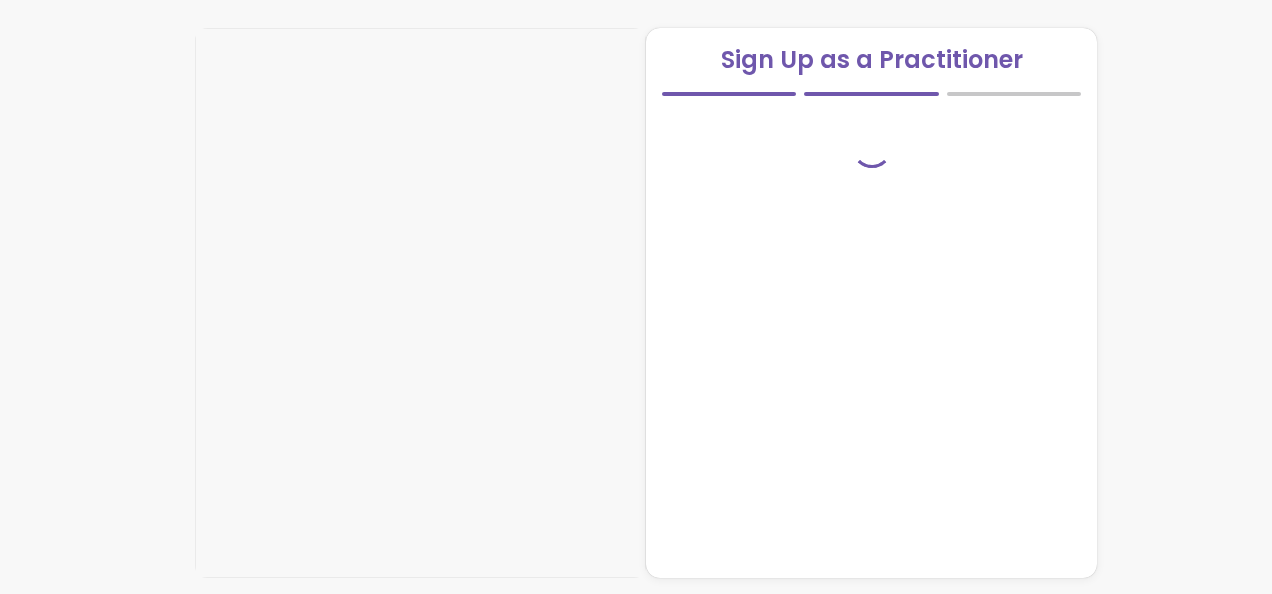 scroll, scrollTop: 120, scrollLeft: 0, axis: vertical 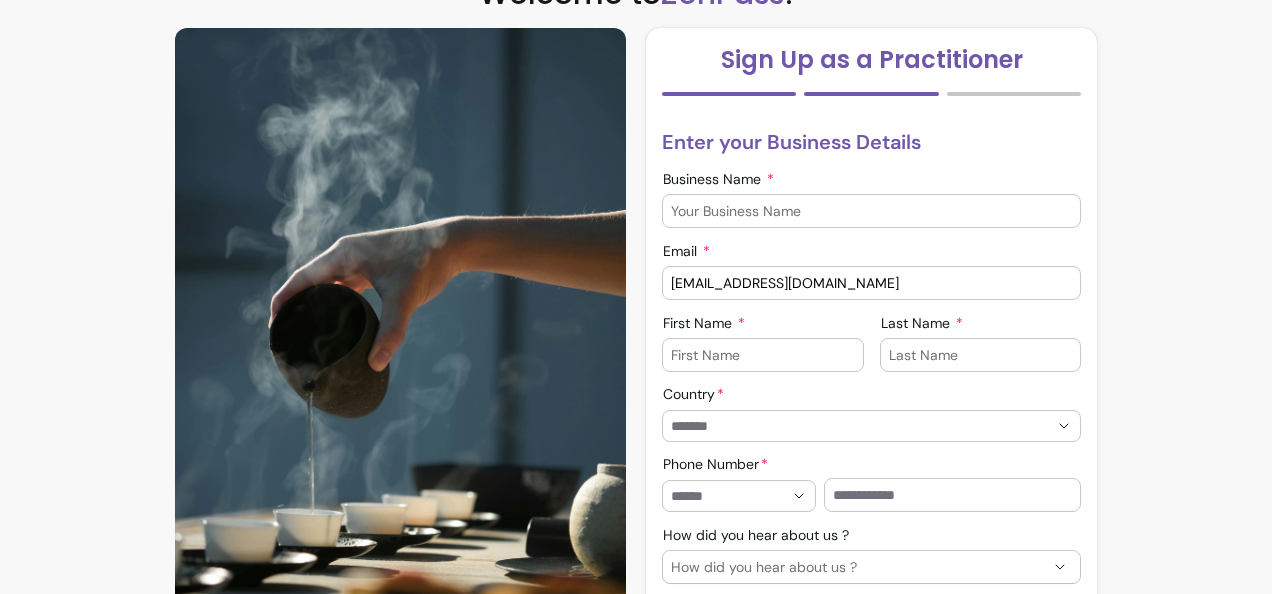 click on "Business Name" at bounding box center (871, 211) 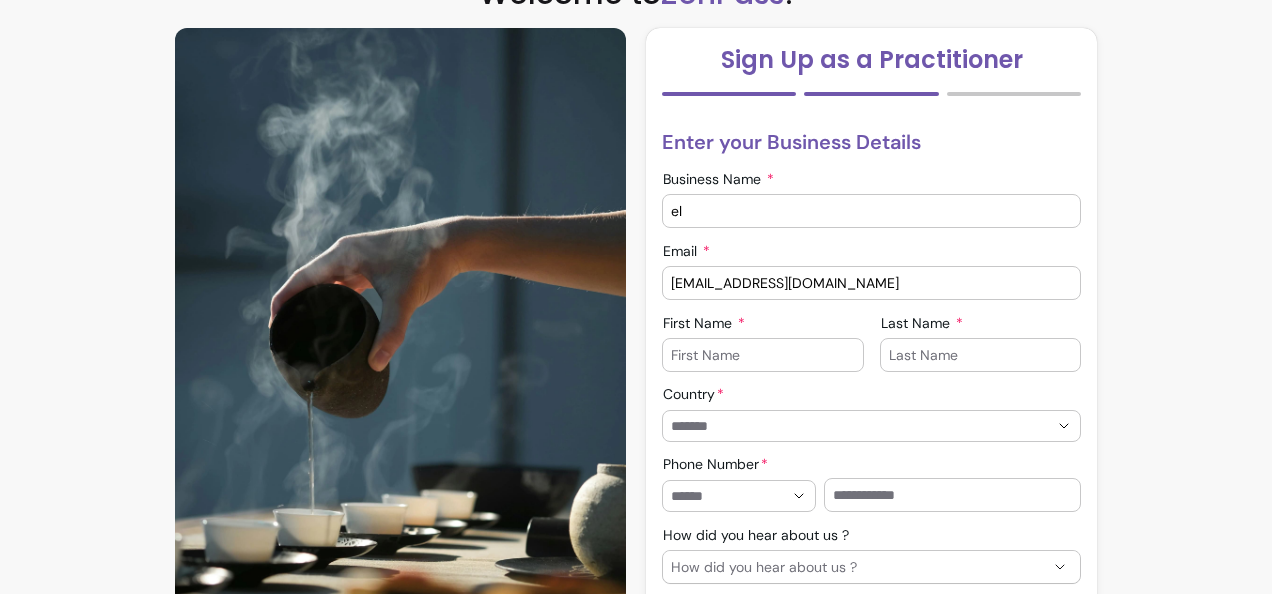 type on "e" 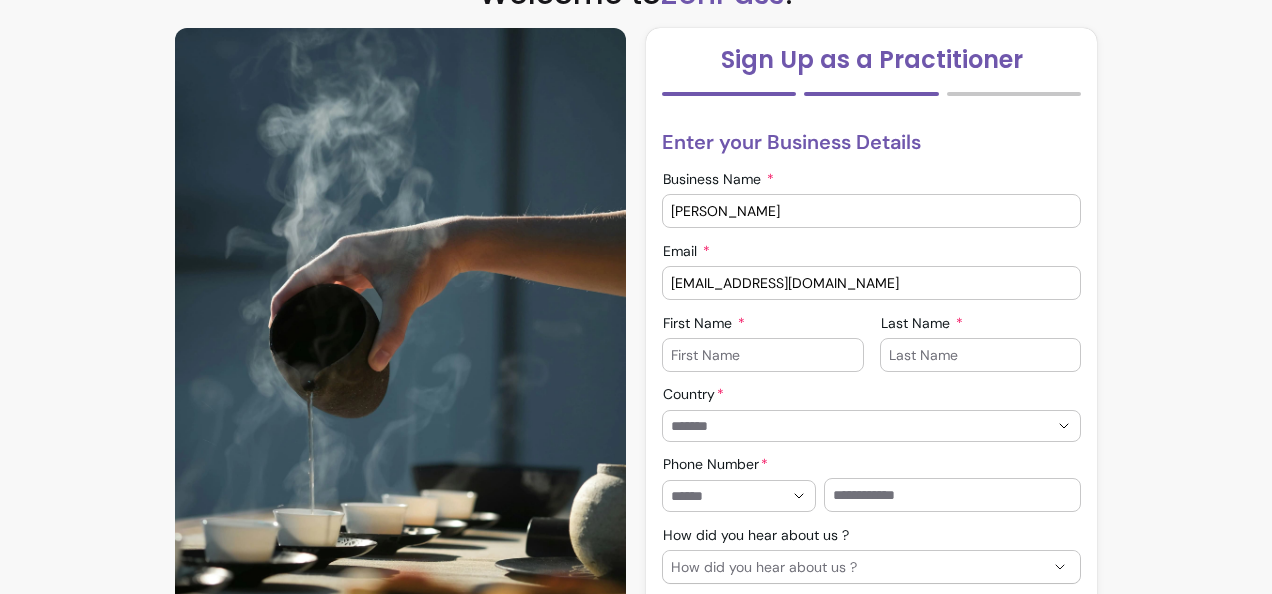 type on "[PERSON_NAME]" 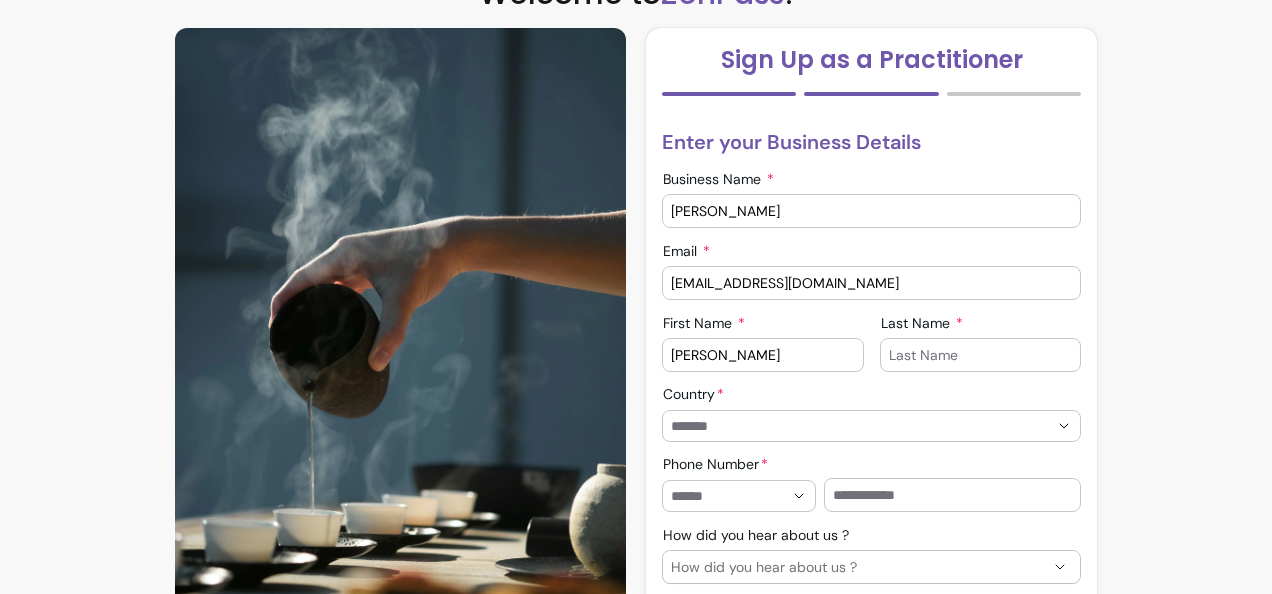 type on "[PERSON_NAME]" 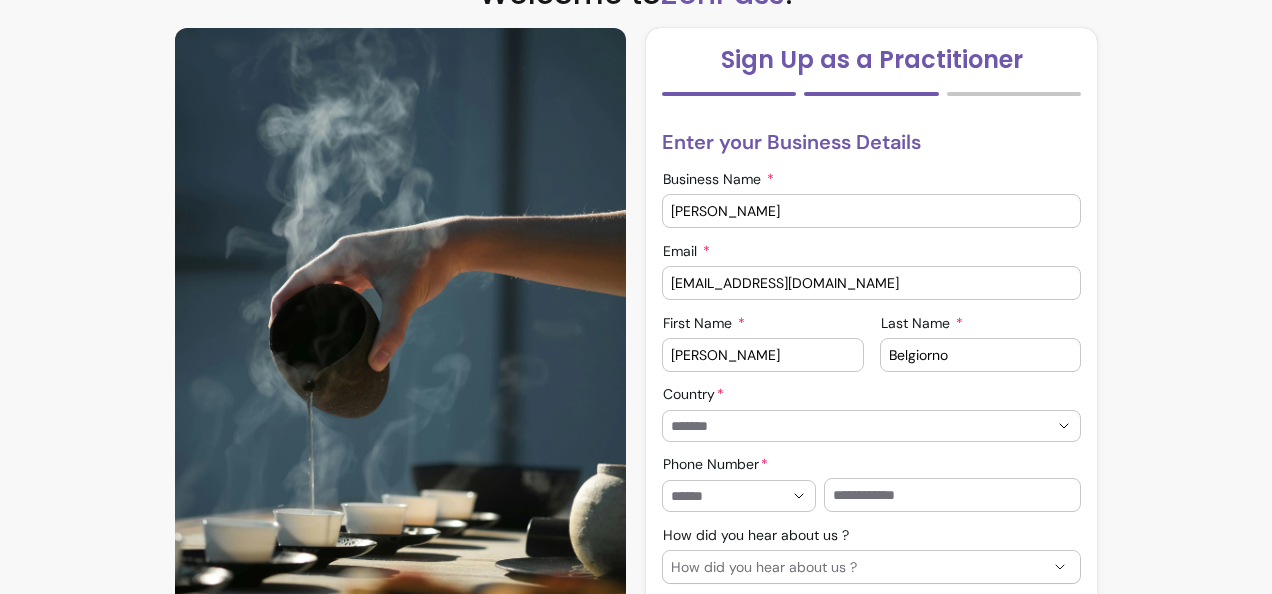type on "Belgiorno" 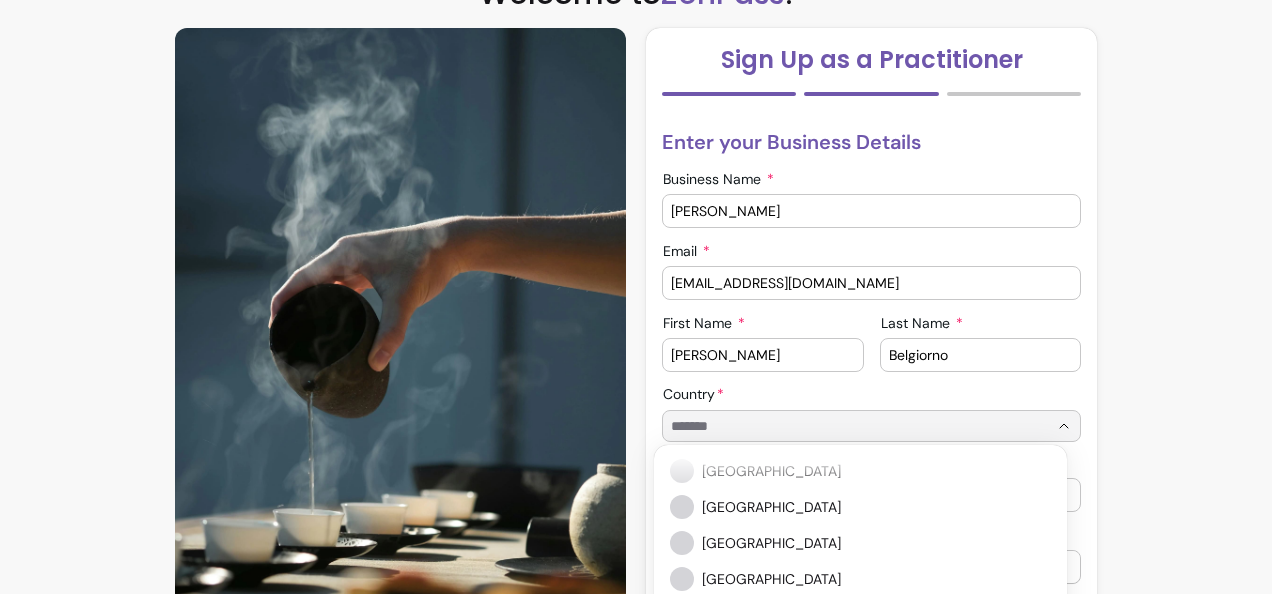 click on "Country" at bounding box center (843, 426) 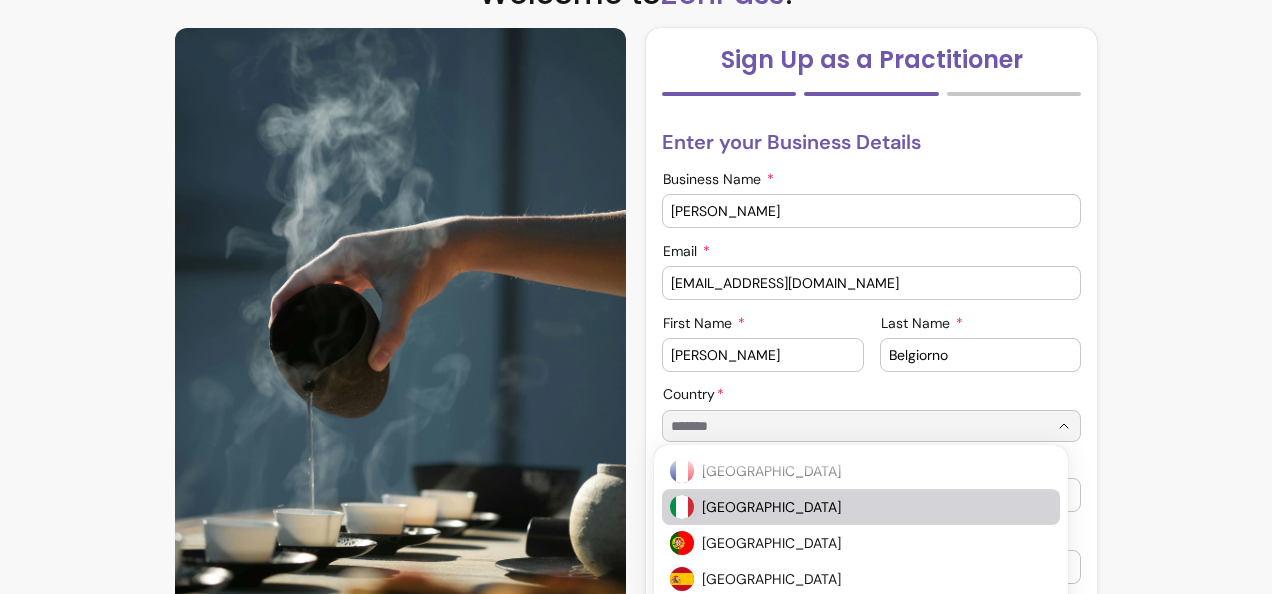 click on "[GEOGRAPHIC_DATA]" at bounding box center (866, 507) 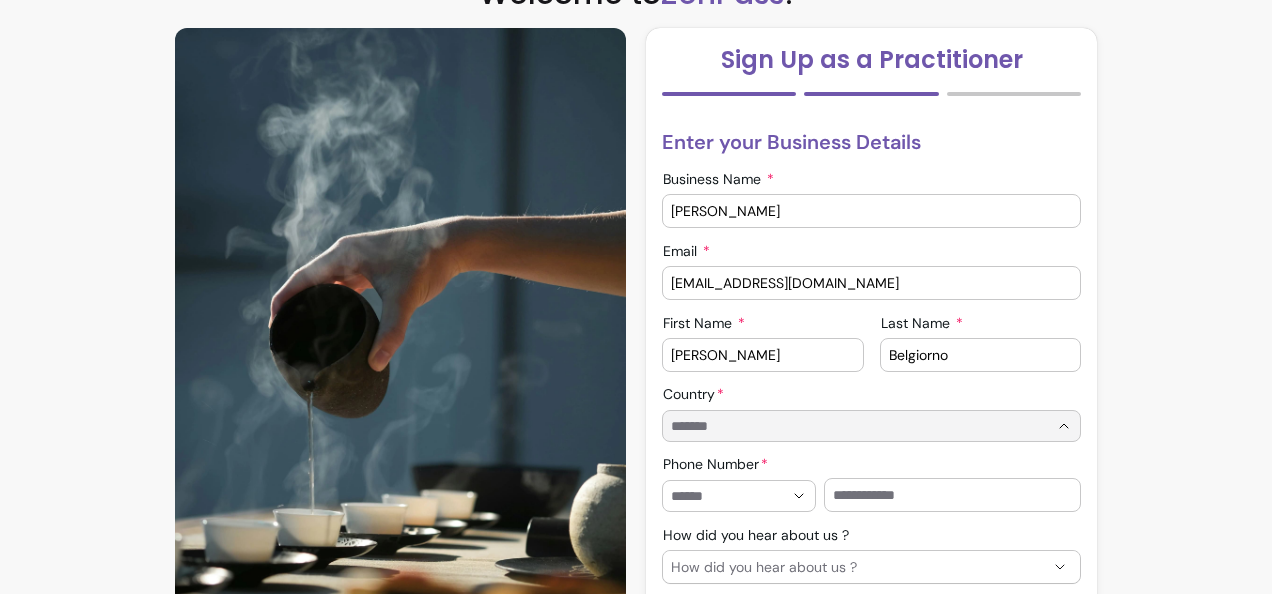 type on "*****" 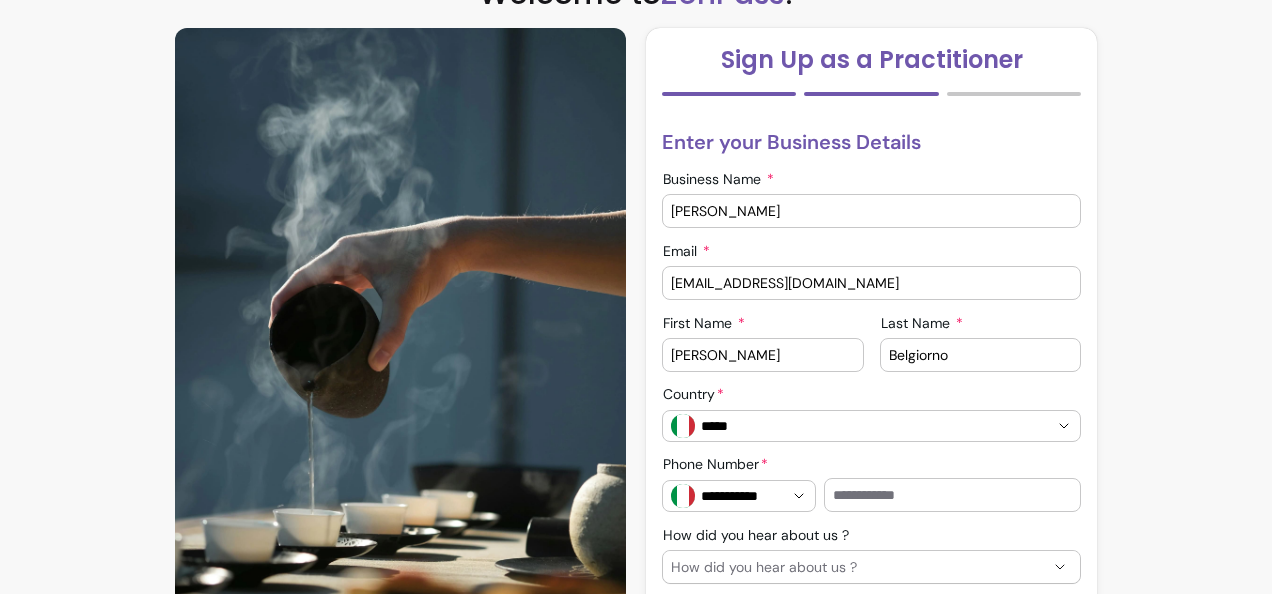click at bounding box center [952, 495] 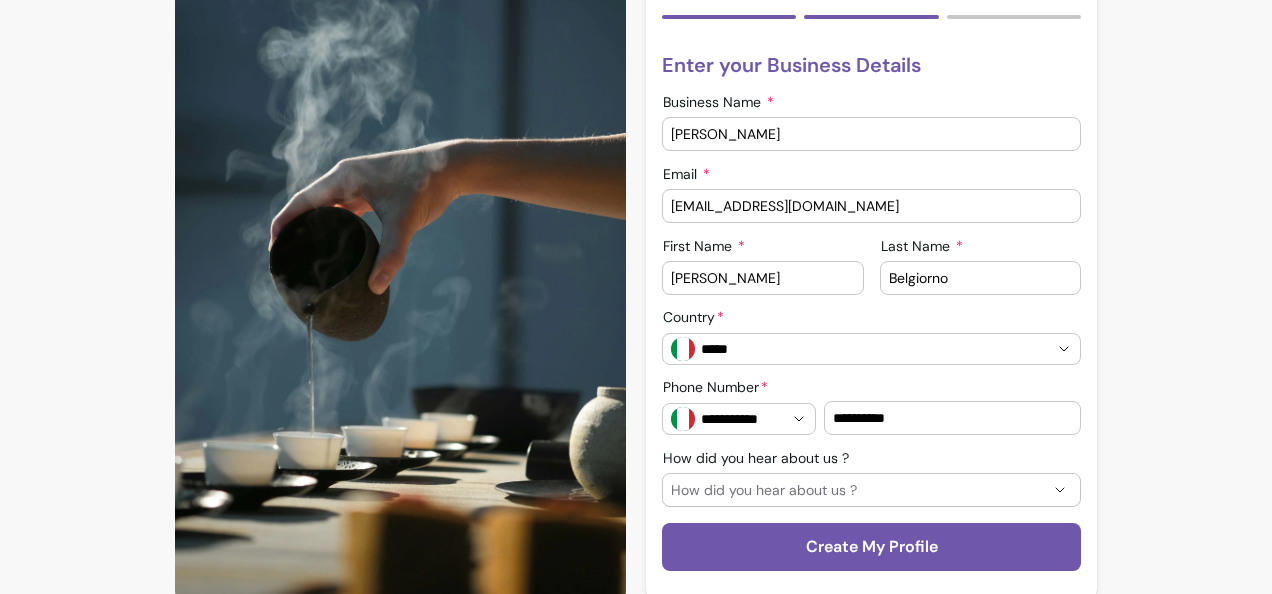 scroll, scrollTop: 219, scrollLeft: 0, axis: vertical 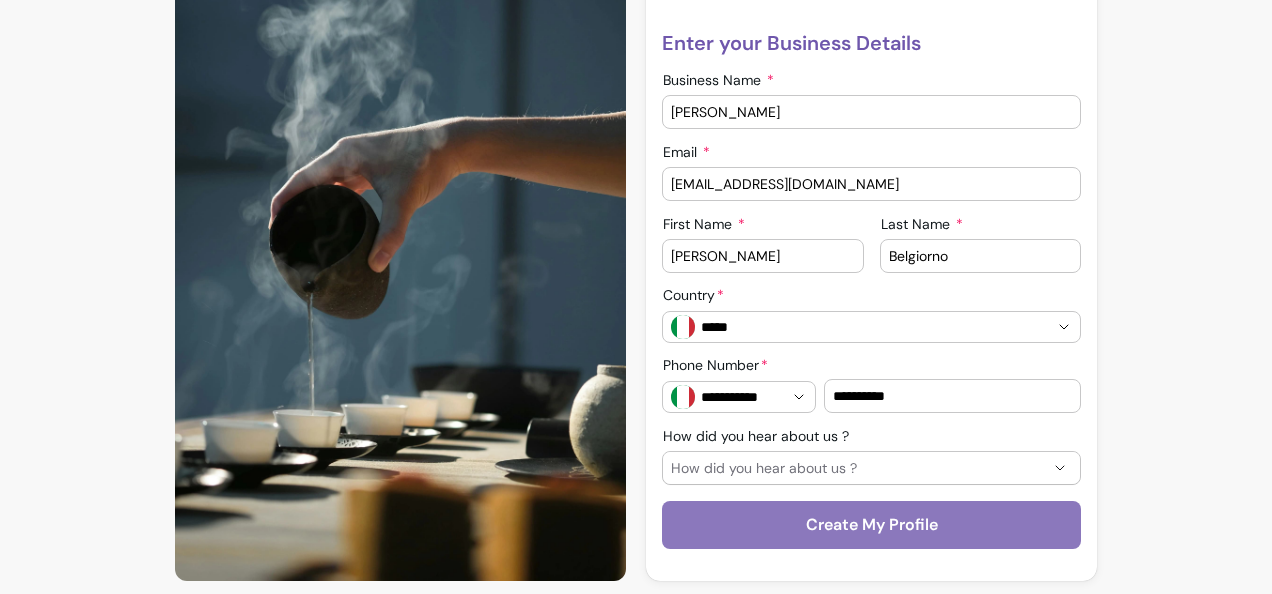 type on "**********" 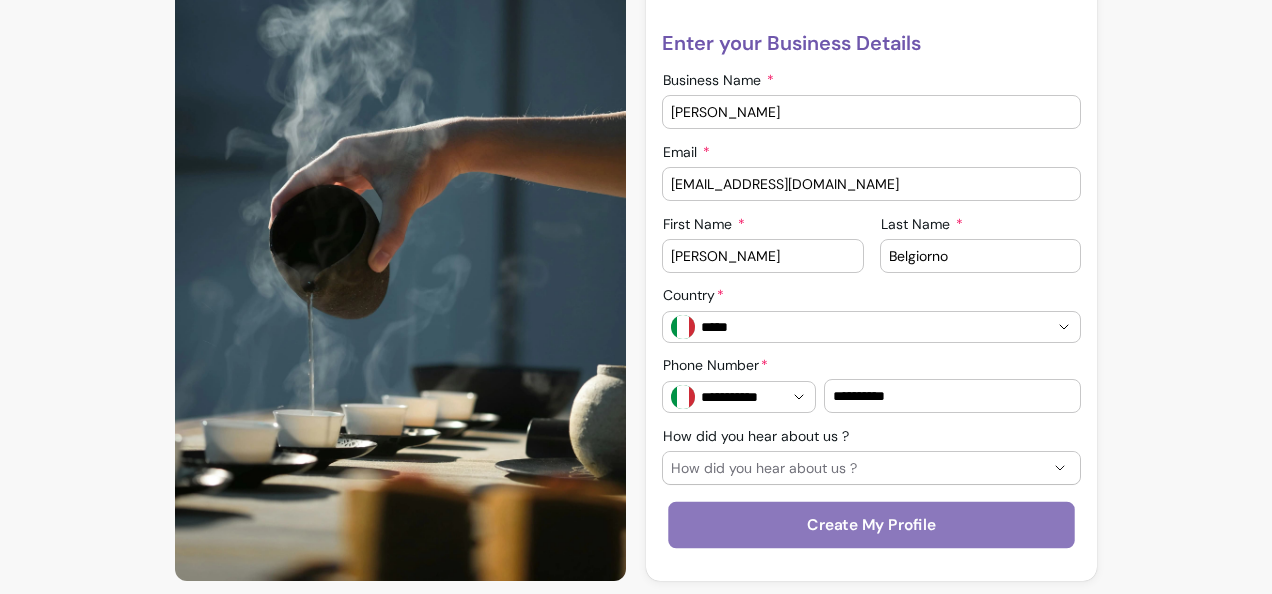 click on "Create My Profile" at bounding box center [871, 525] 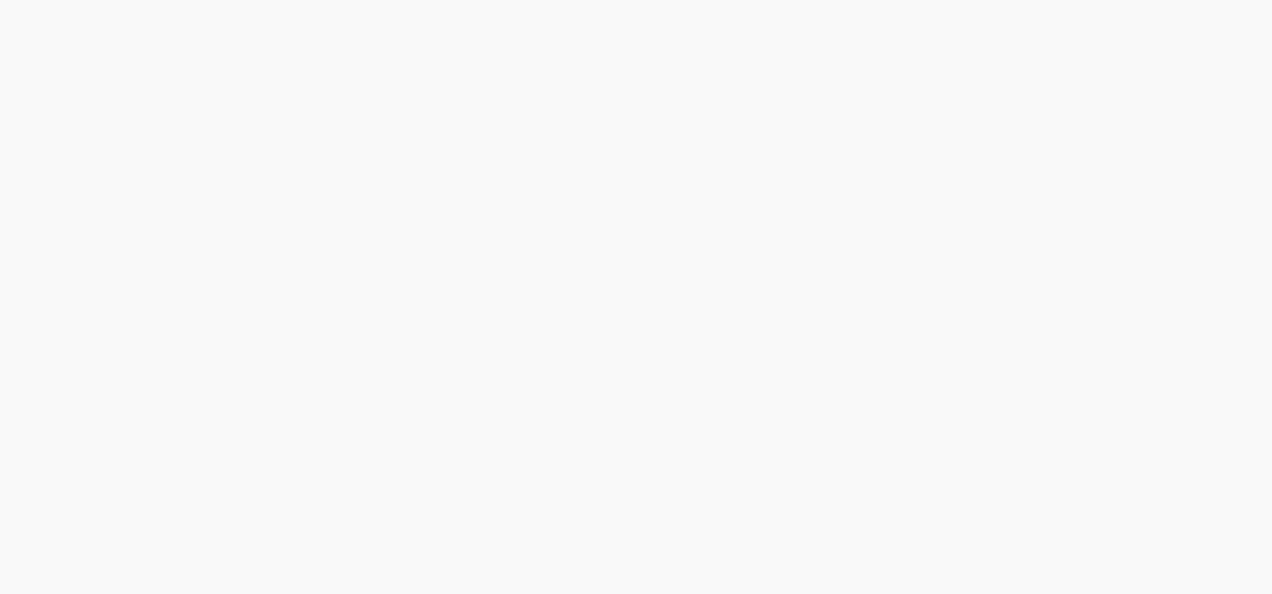 scroll, scrollTop: 0, scrollLeft: 0, axis: both 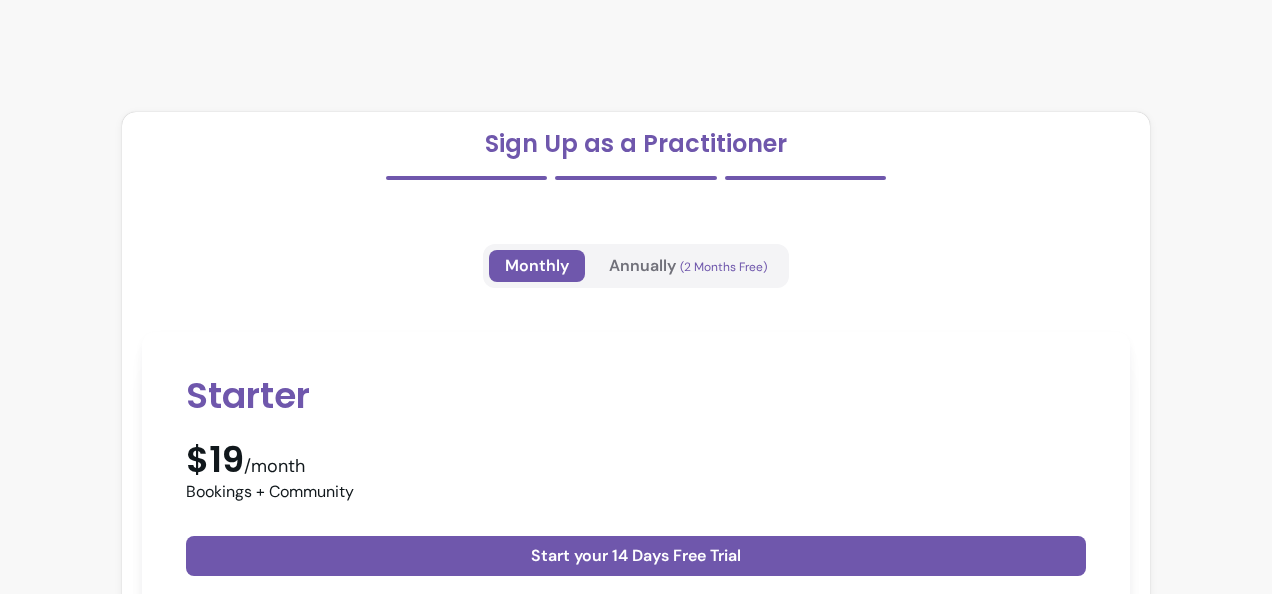 click on "Sign Up as a Practitioner Monthly Annually   (2 Months Free) Starter $19  /month Bookings + Community Start your 14 Days Free Trial Key Features: Custom Booking Page Sharable links / URLs 0% Booking Fees Automated Reminders New Reviews Collection POS Google Sync Access to Expert Community Grow Limited Offer $ 49 $33  /month Advanced Bookings + Business Academy Start your 14 Days Free Trial Key Features: Everything in Starter Packages & Bundles Waivers Client Notes Client Chat & CRM VIP Onboarding Perks & Discounts ZenPass Business Academy Pro $ 99 $88  /month All in Grow + Content Join The Waitlist Key Features: Everything in GROW Digital Content & Courses Memberships Manage Communities Advanced Automations Waitlists VIP phone / video support 1-1 Business Coaching" at bounding box center [636, 1166] 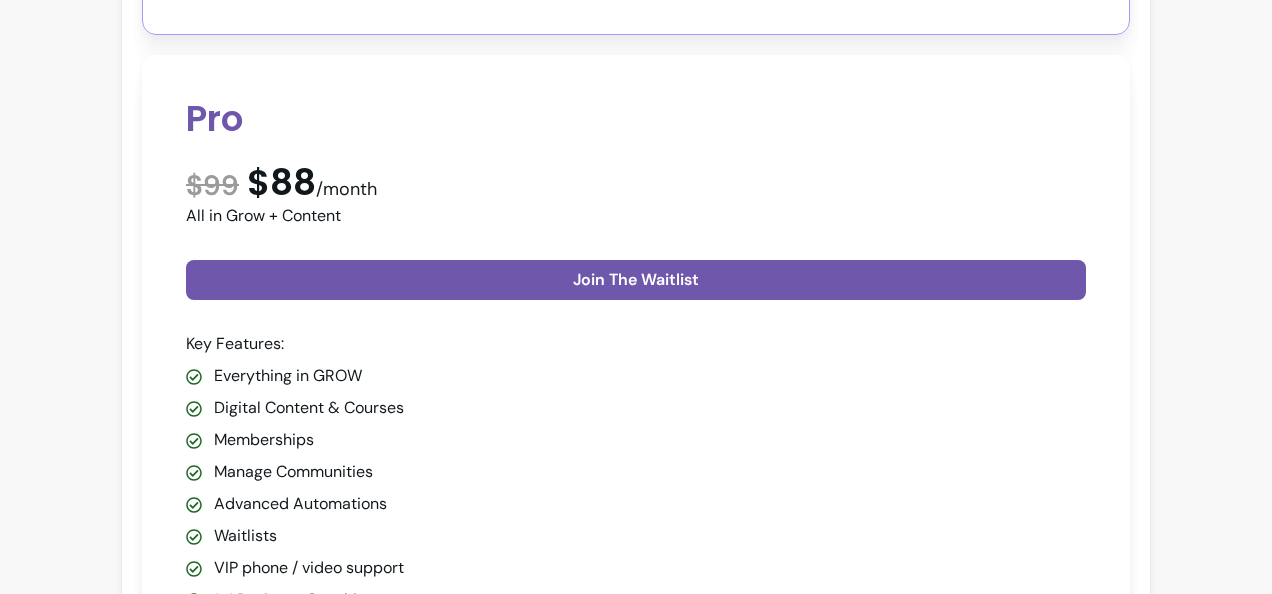 scroll, scrollTop: 1738, scrollLeft: 0, axis: vertical 